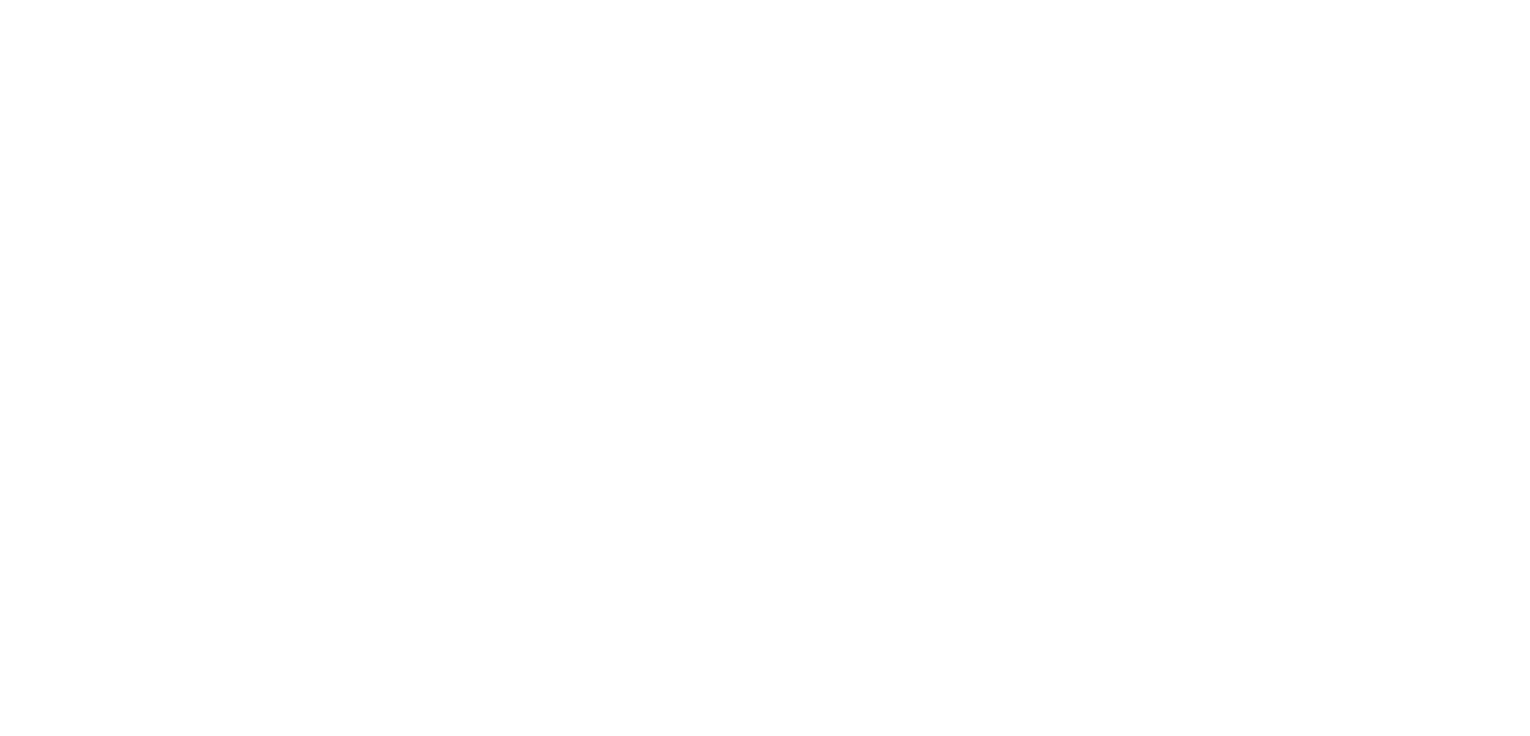 scroll, scrollTop: 0, scrollLeft: 0, axis: both 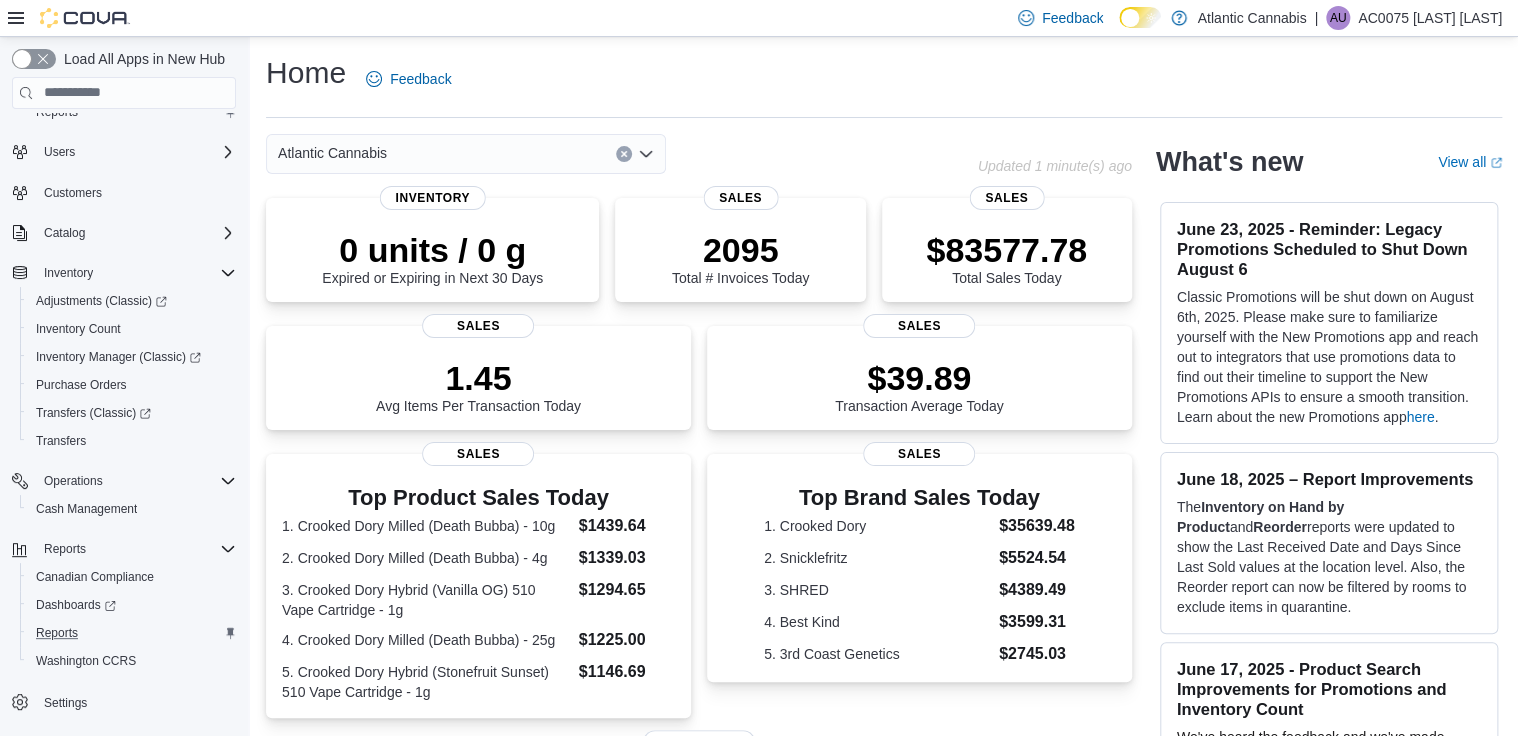 click on "Reports" at bounding box center (132, 112) 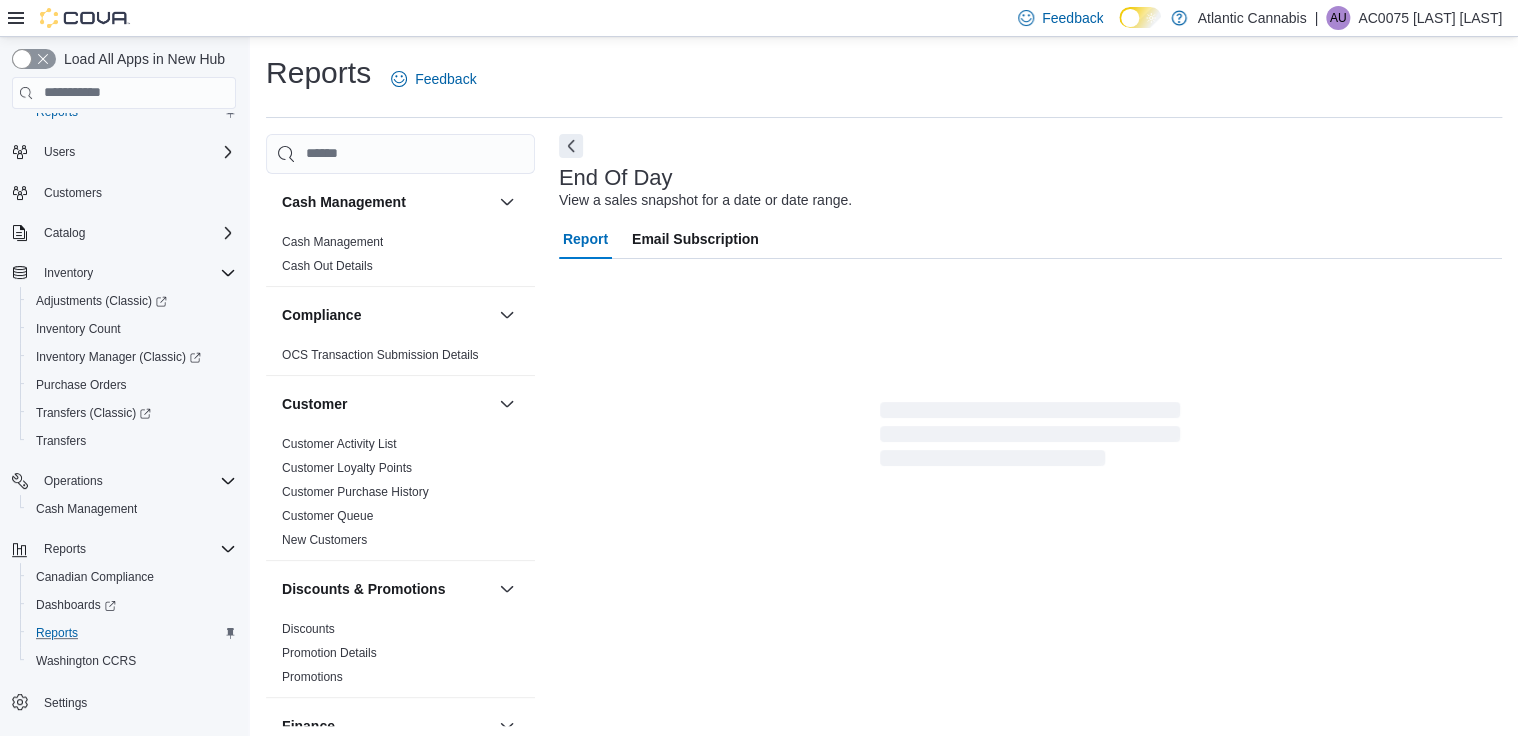 scroll, scrollTop: 5, scrollLeft: 0, axis: vertical 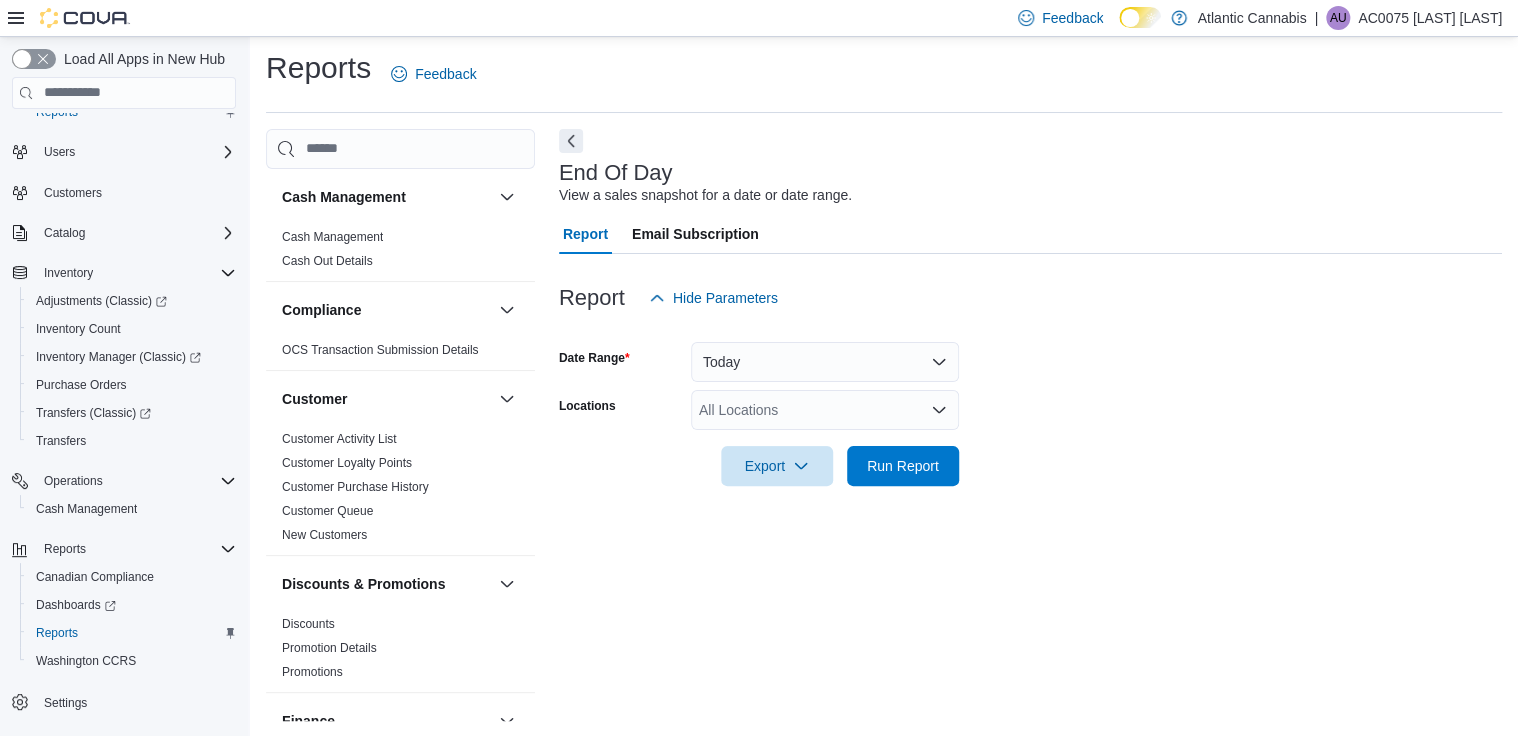 click on "All Locations" at bounding box center [825, 410] 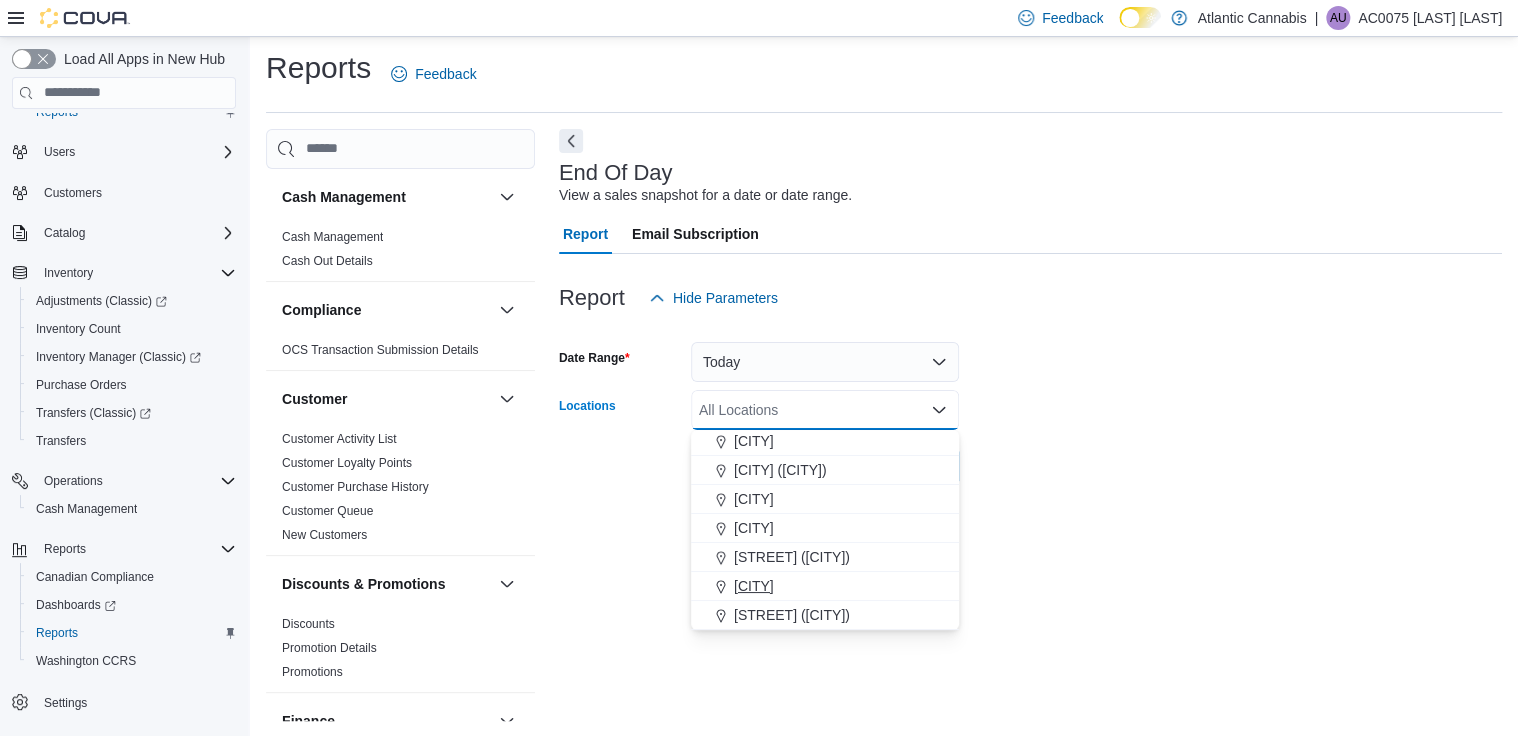 click on "[CITY]" at bounding box center (754, 586) 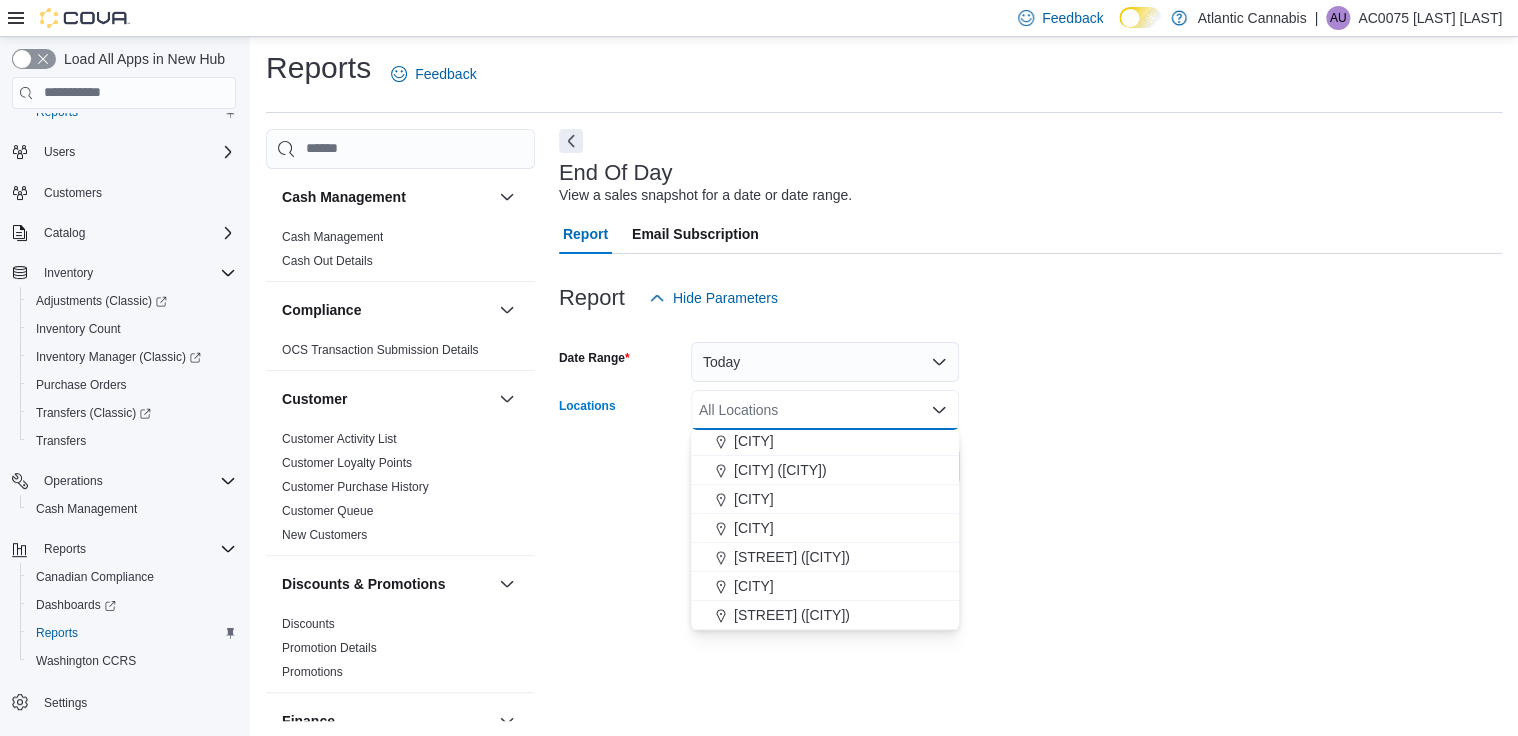 scroll, scrollTop: 90, scrollLeft: 0, axis: vertical 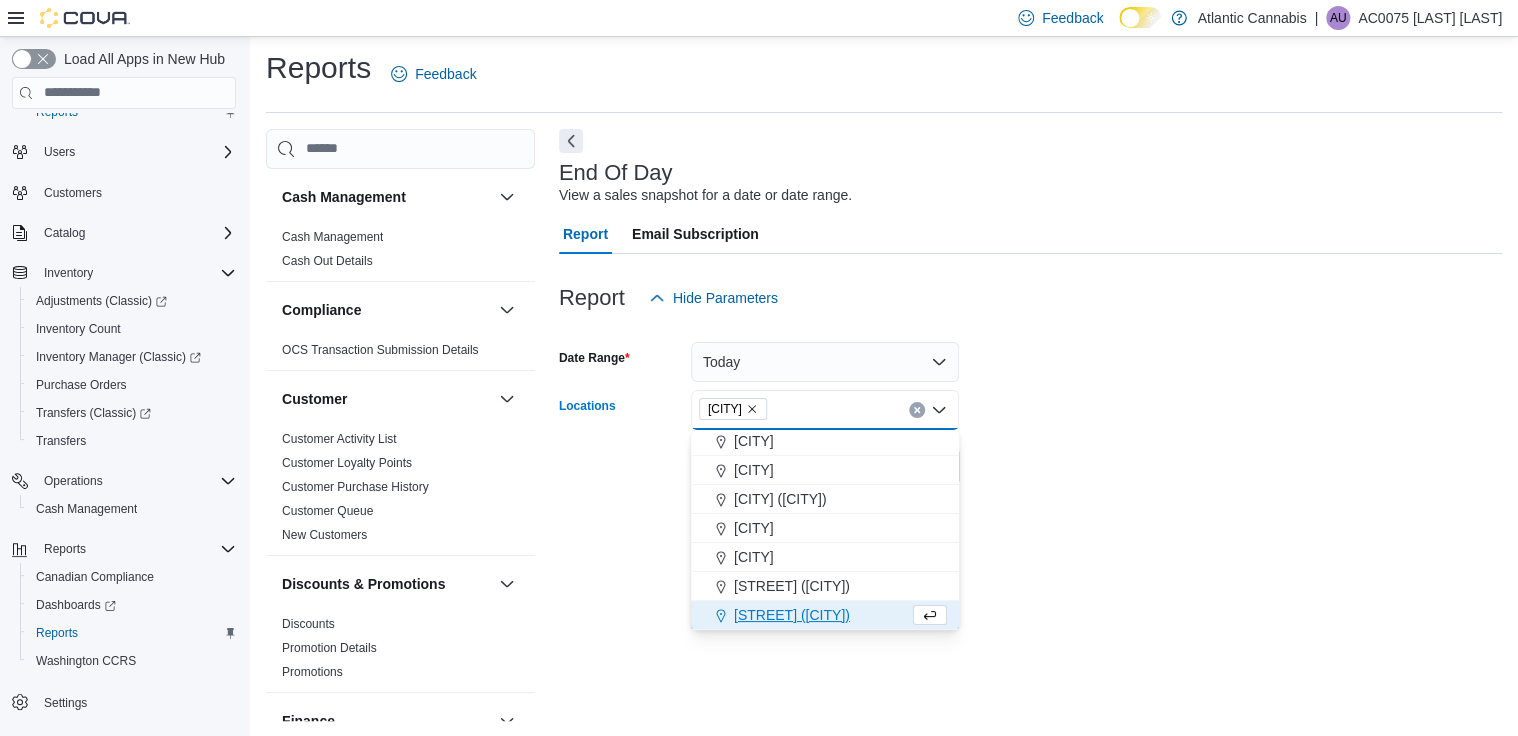 click at bounding box center (1030, 498) 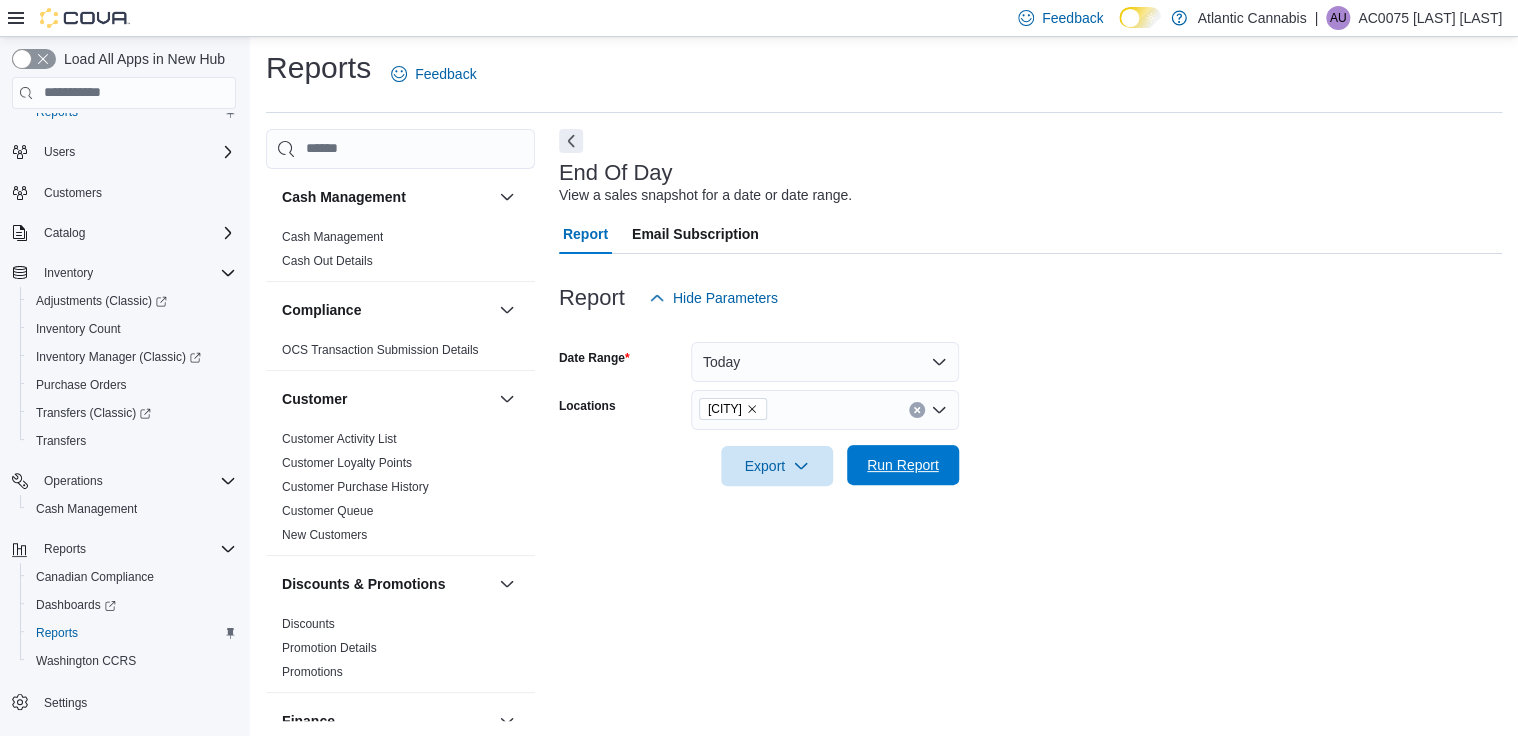 click on "Run Report" at bounding box center (903, 465) 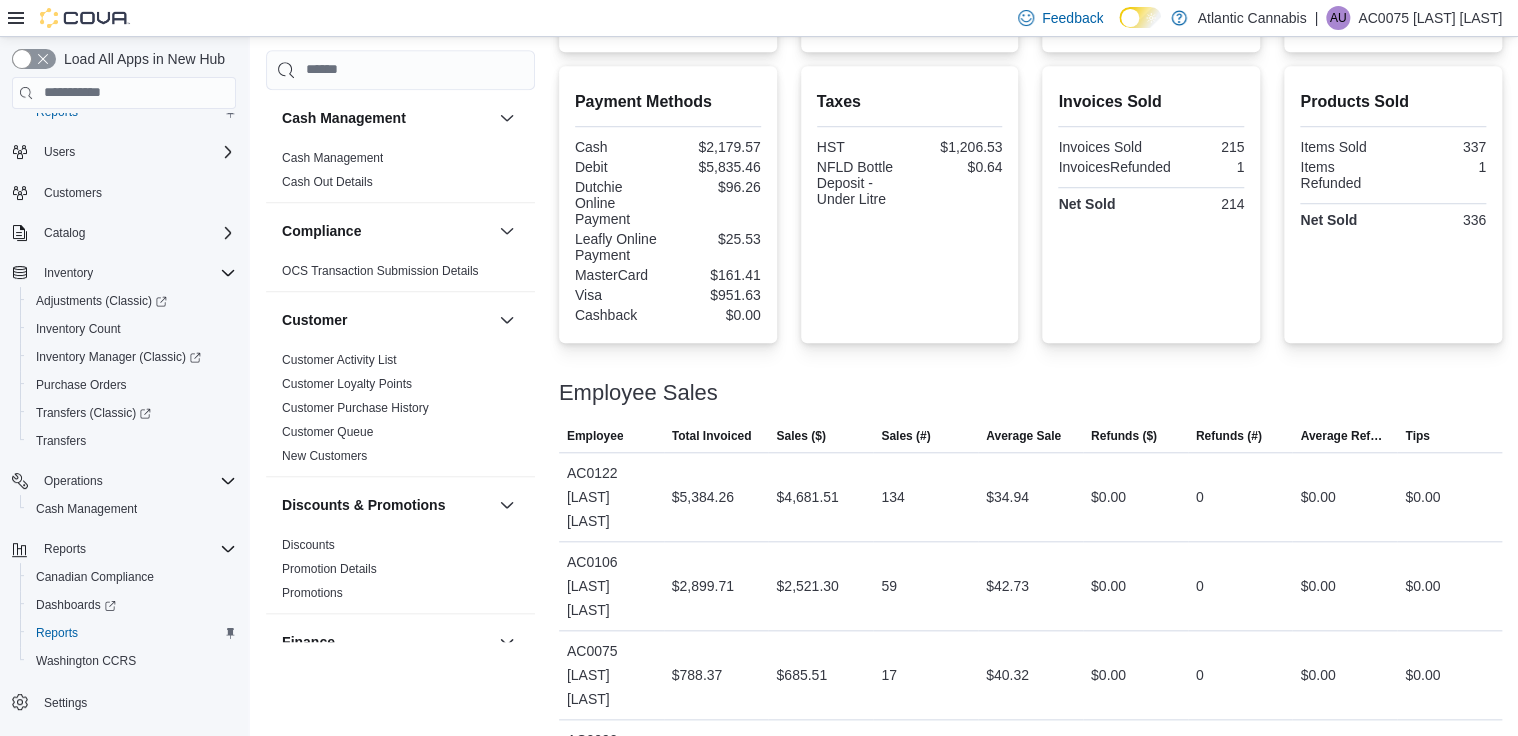 scroll, scrollTop: 728, scrollLeft: 0, axis: vertical 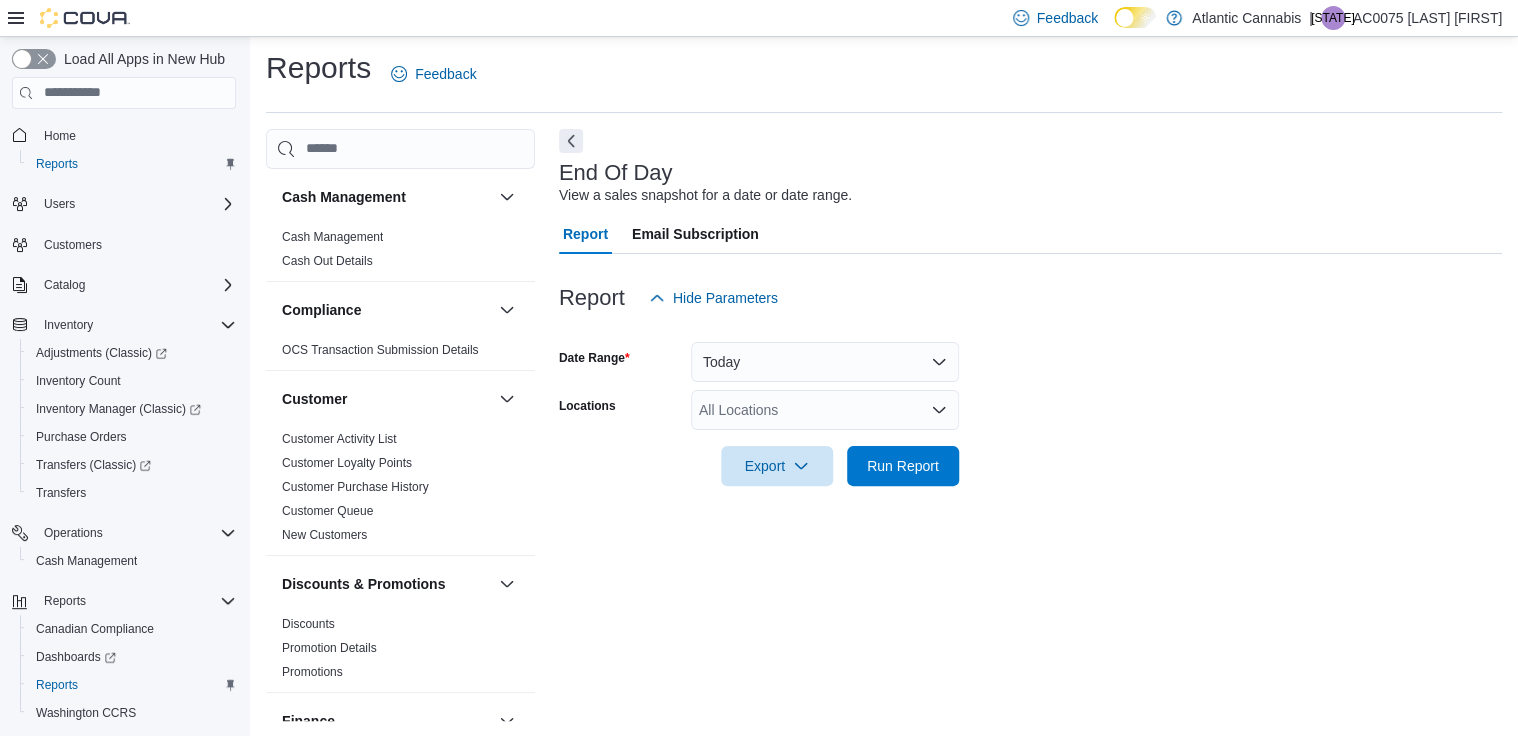 click on "All Locations" at bounding box center [825, 410] 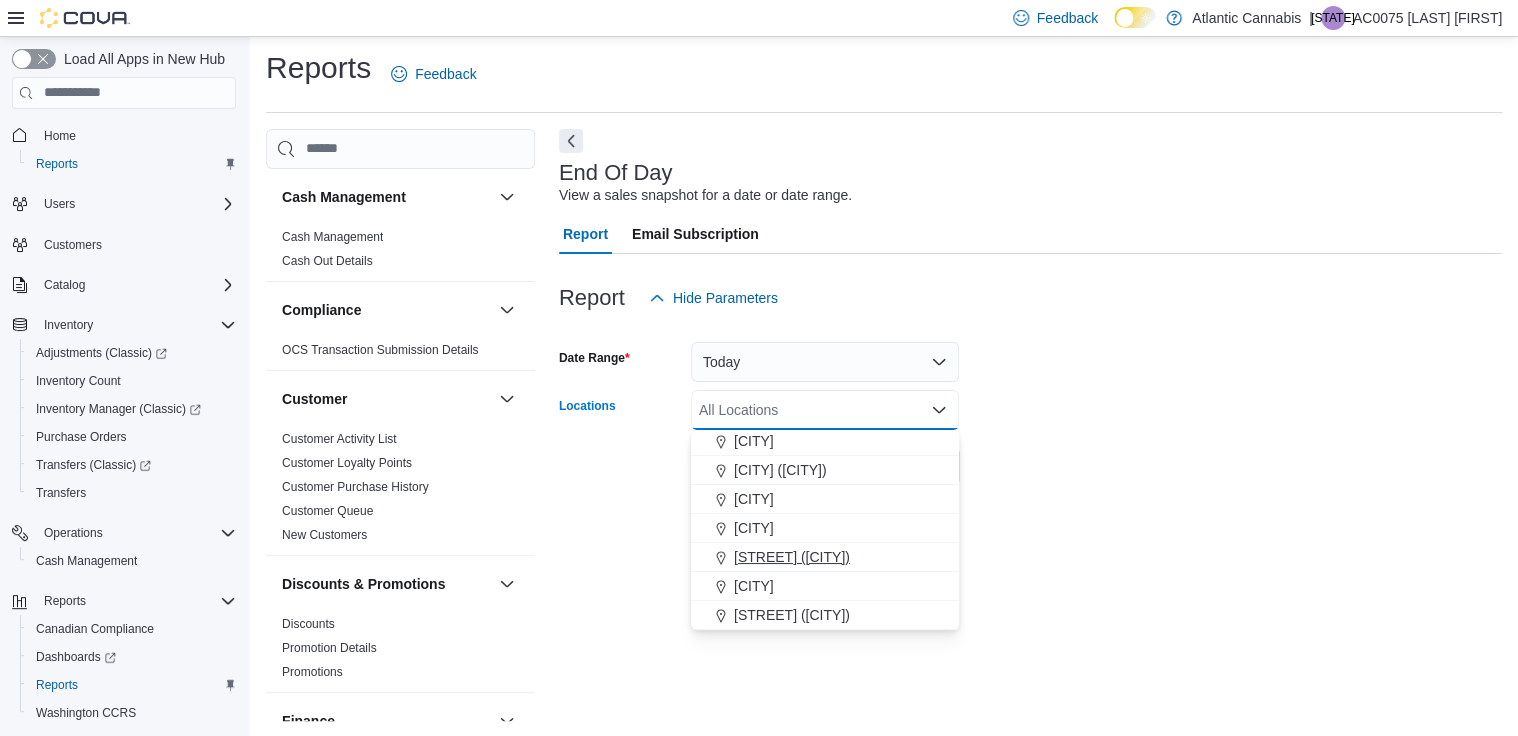 click on "[CITY]" at bounding box center (754, 586) 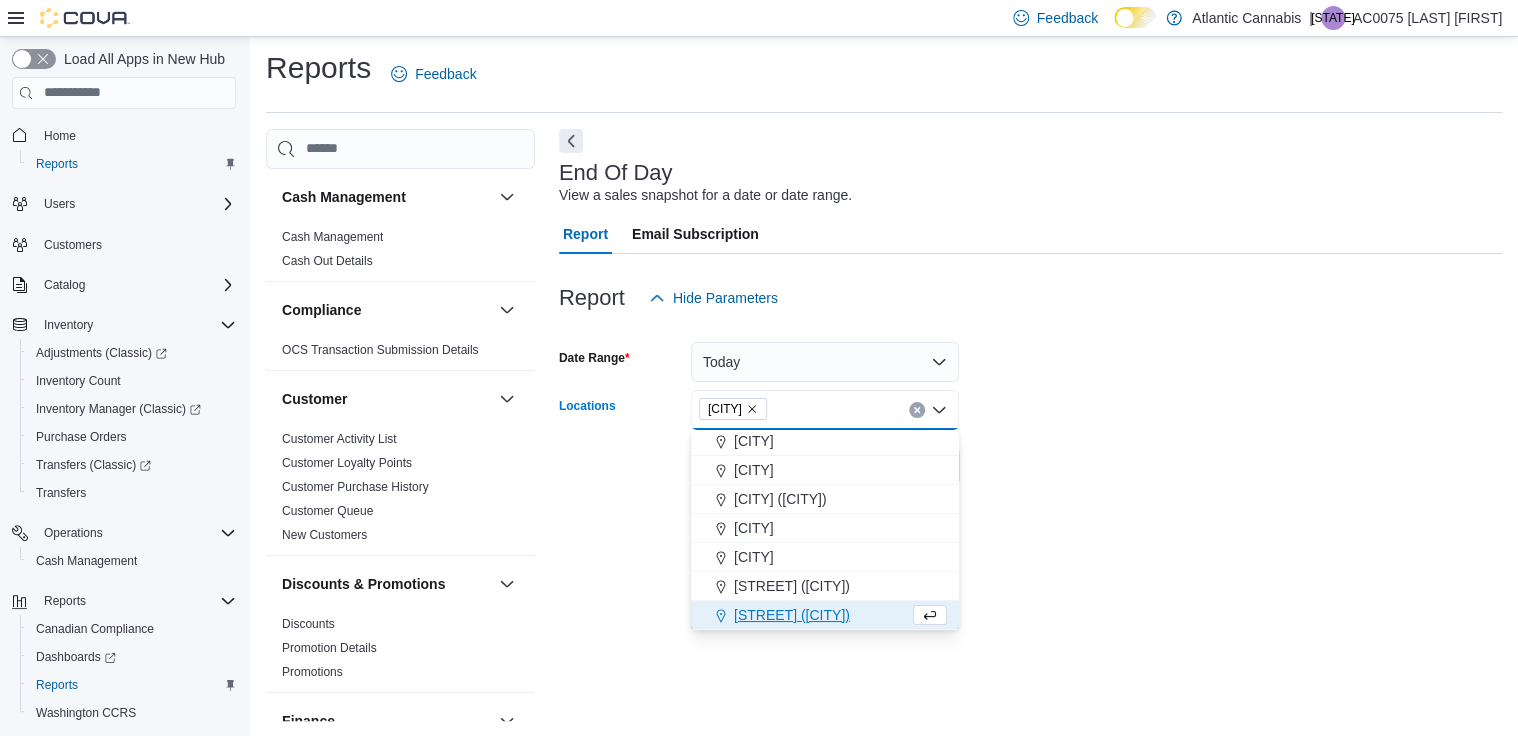 scroll, scrollTop: 90, scrollLeft: 0, axis: vertical 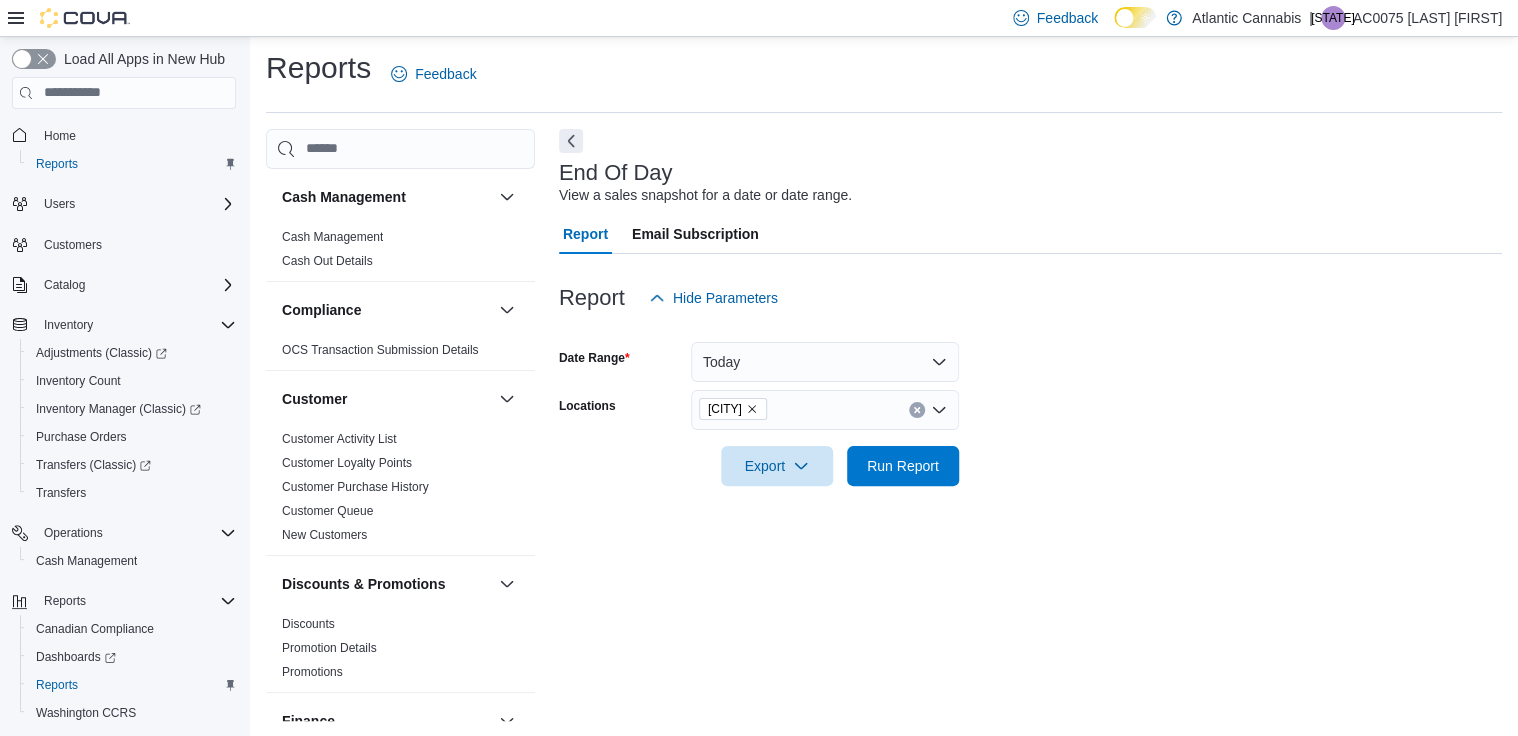 click on "End Of Day    View a sales snapshot for a date or date range. Report Email Subscription Report Hide Parameters   Date Range Today Locations [CITY] Export  Run Report" at bounding box center (1030, 425) 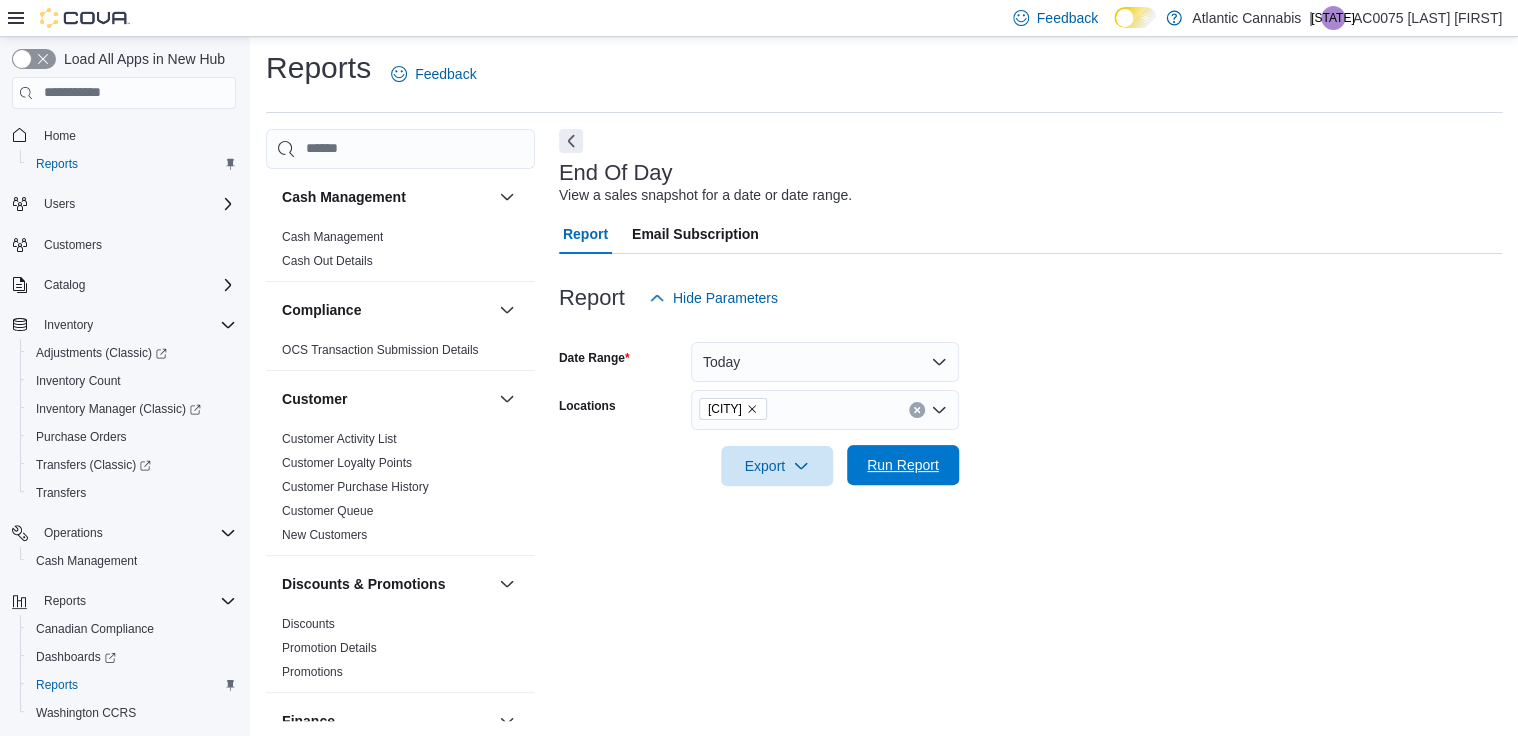 click on "Run Report" at bounding box center (903, 465) 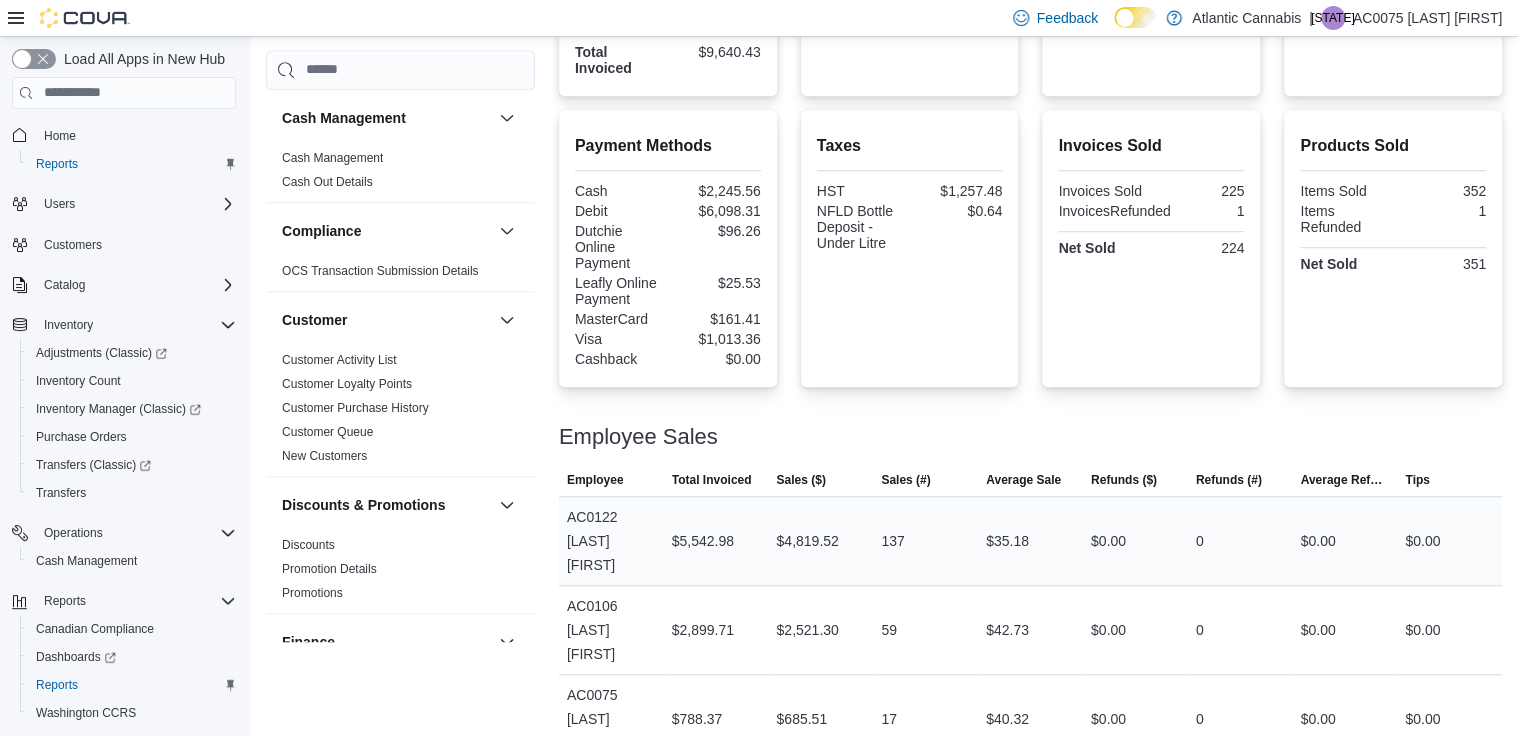 scroll, scrollTop: 728, scrollLeft: 0, axis: vertical 